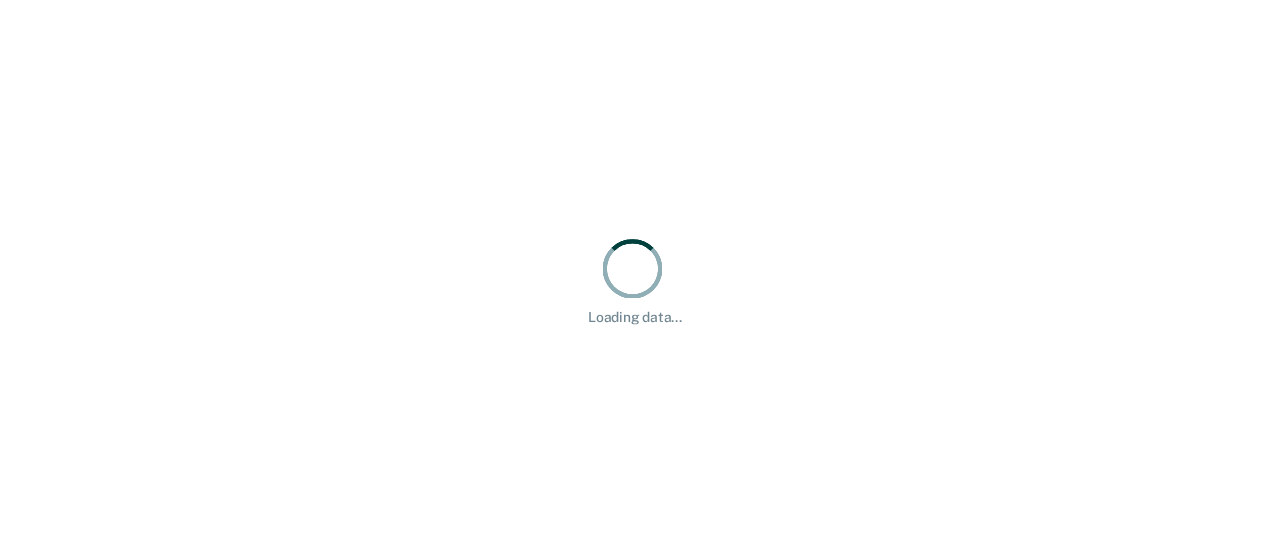 scroll, scrollTop: 0, scrollLeft: 0, axis: both 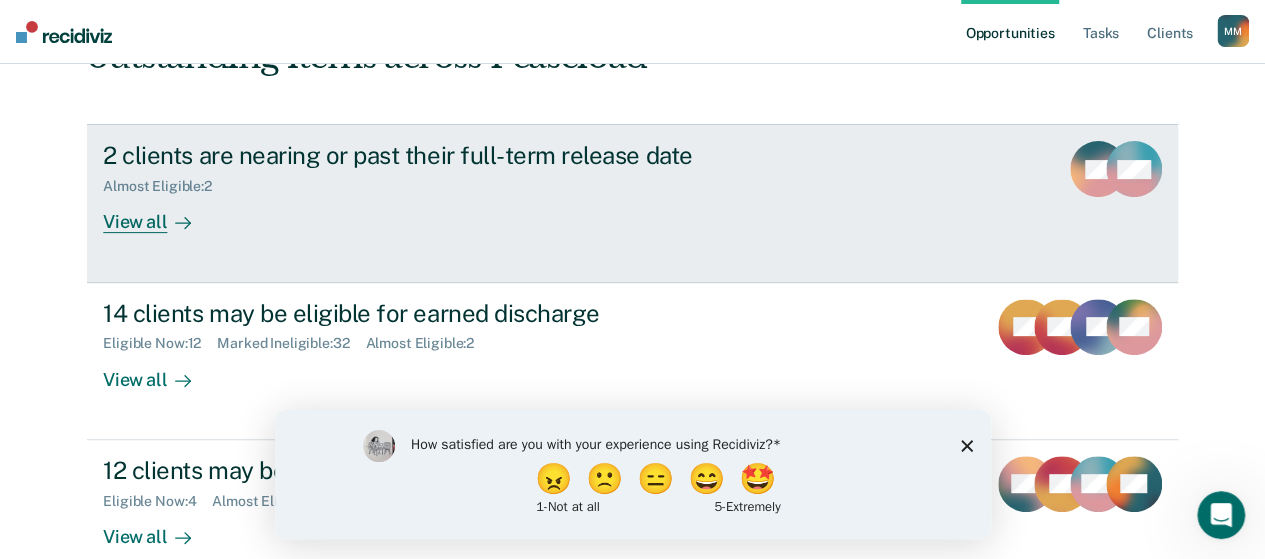 click on "2 clients are nearing or past their full-term release date Almost Eligible :  2 View all" at bounding box center (478, 187) 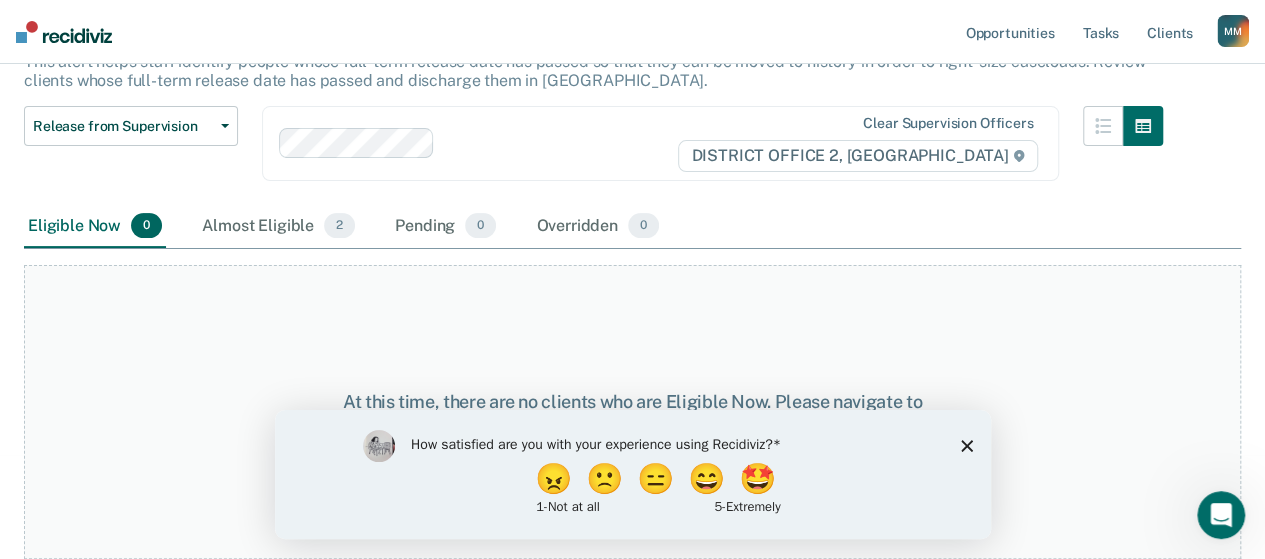 scroll, scrollTop: 0, scrollLeft: 0, axis: both 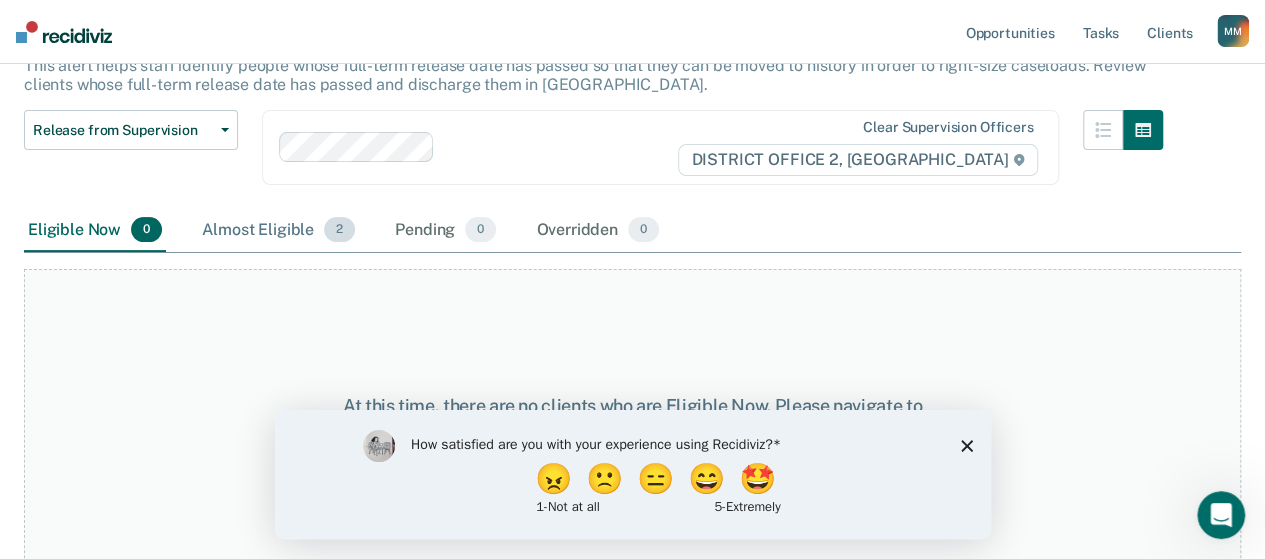 click on "Almost Eligible 2" at bounding box center (278, 231) 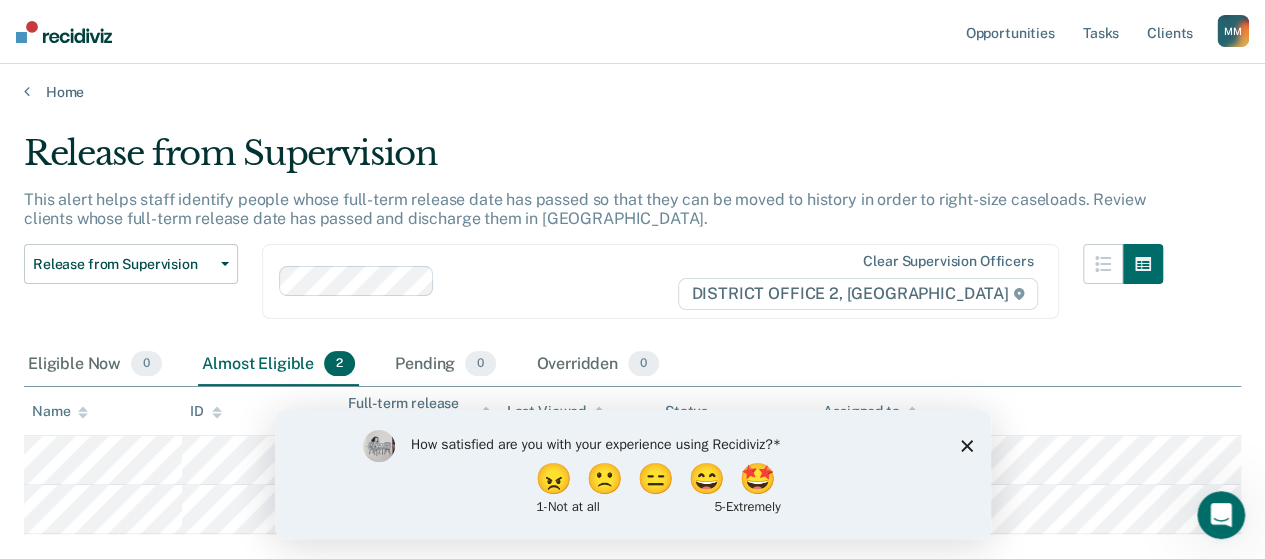 scroll, scrollTop: 0, scrollLeft: 0, axis: both 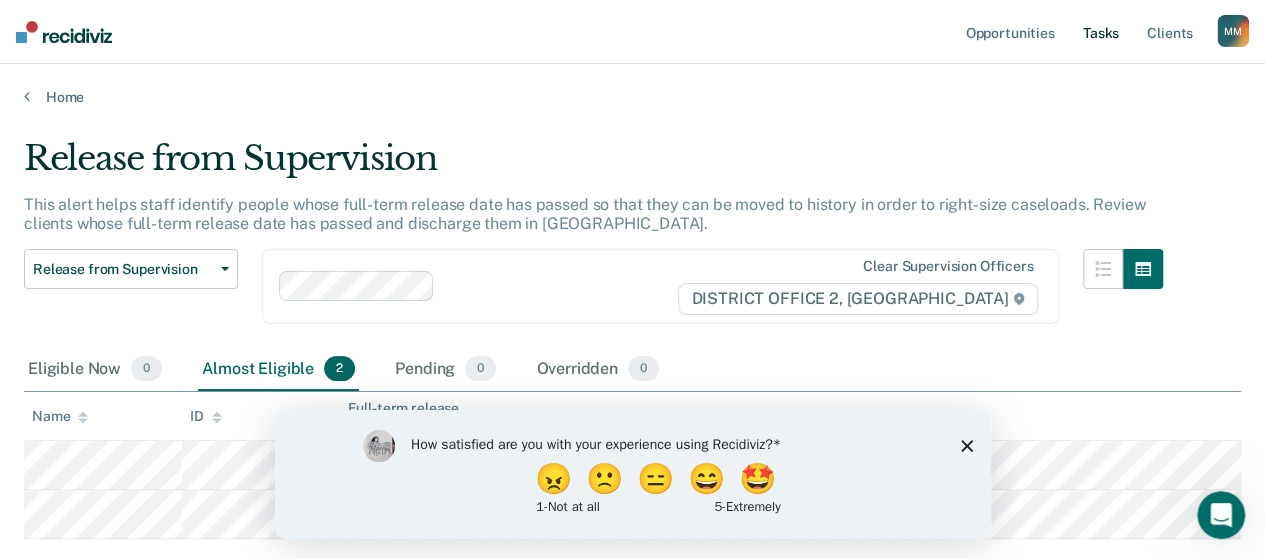click on "Tasks" at bounding box center (1101, 32) 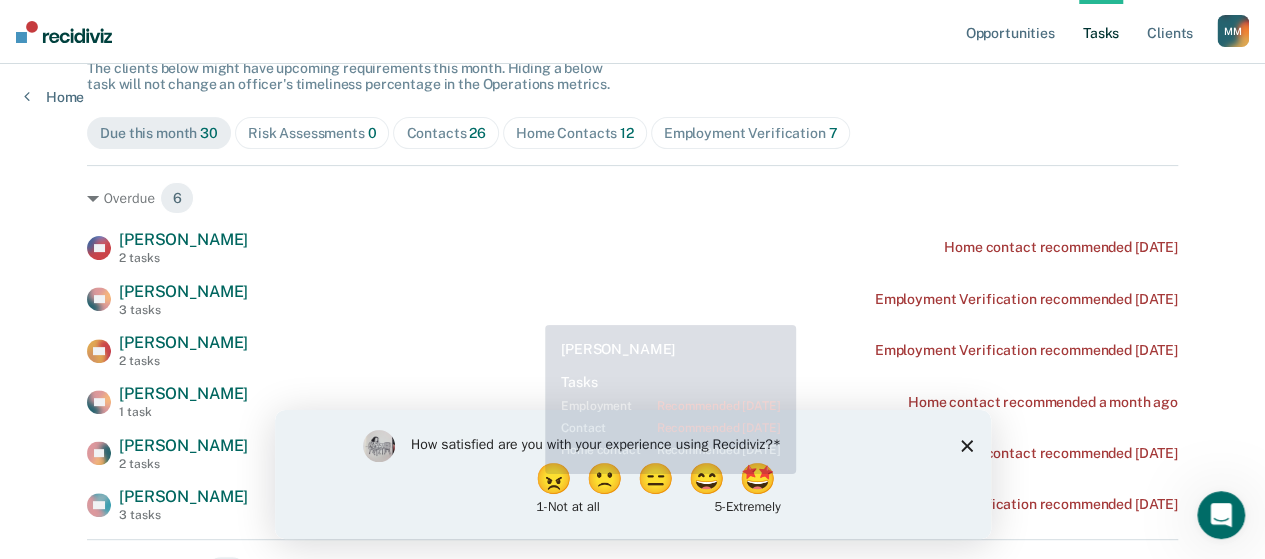 scroll, scrollTop: 200, scrollLeft: 0, axis: vertical 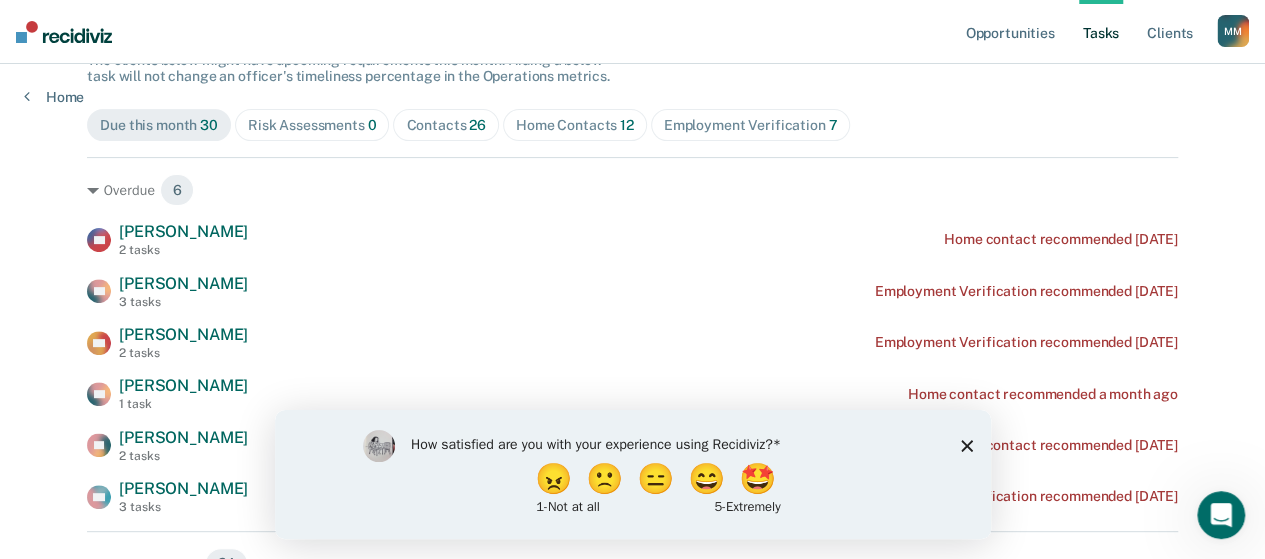 click on "Home Contacts   12" at bounding box center (575, 125) 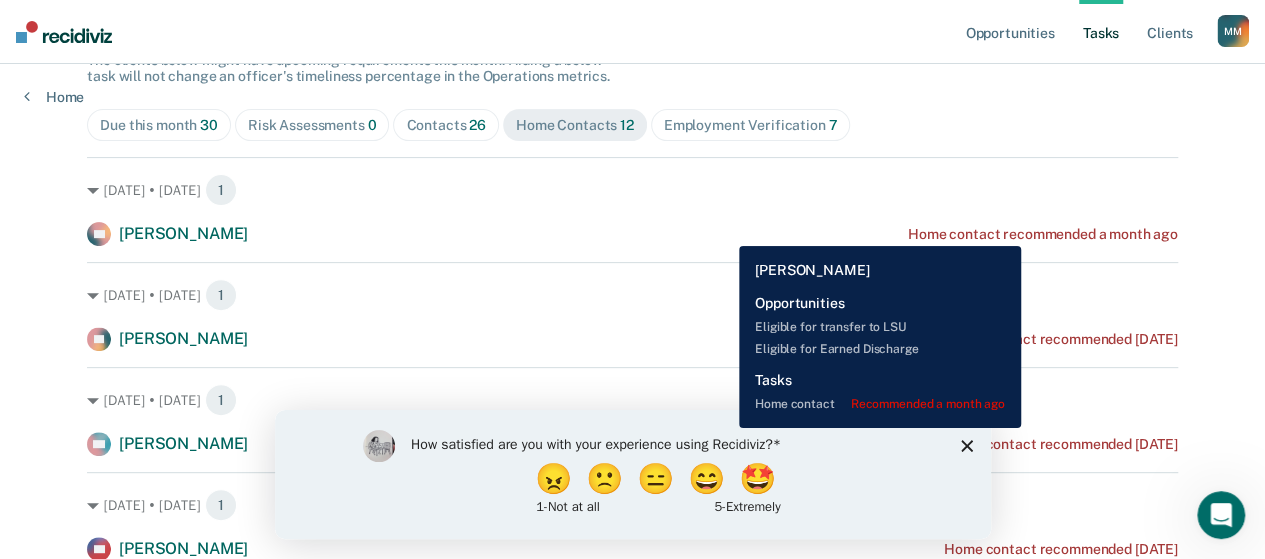 click on "Home contact recommended a month ago" at bounding box center (1043, 234) 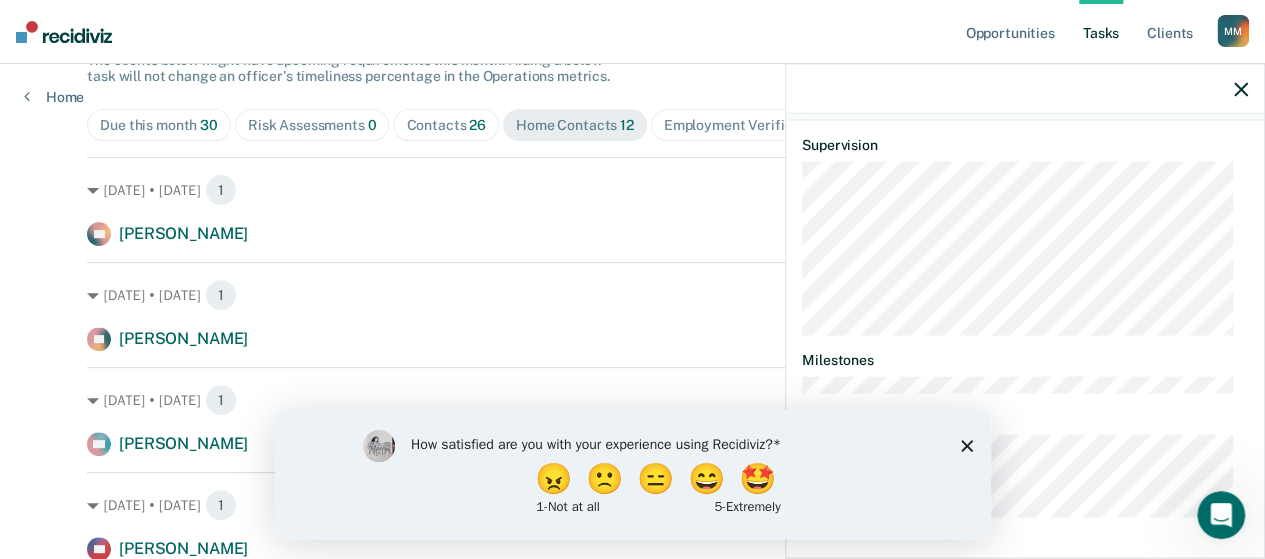 scroll, scrollTop: 832, scrollLeft: 0, axis: vertical 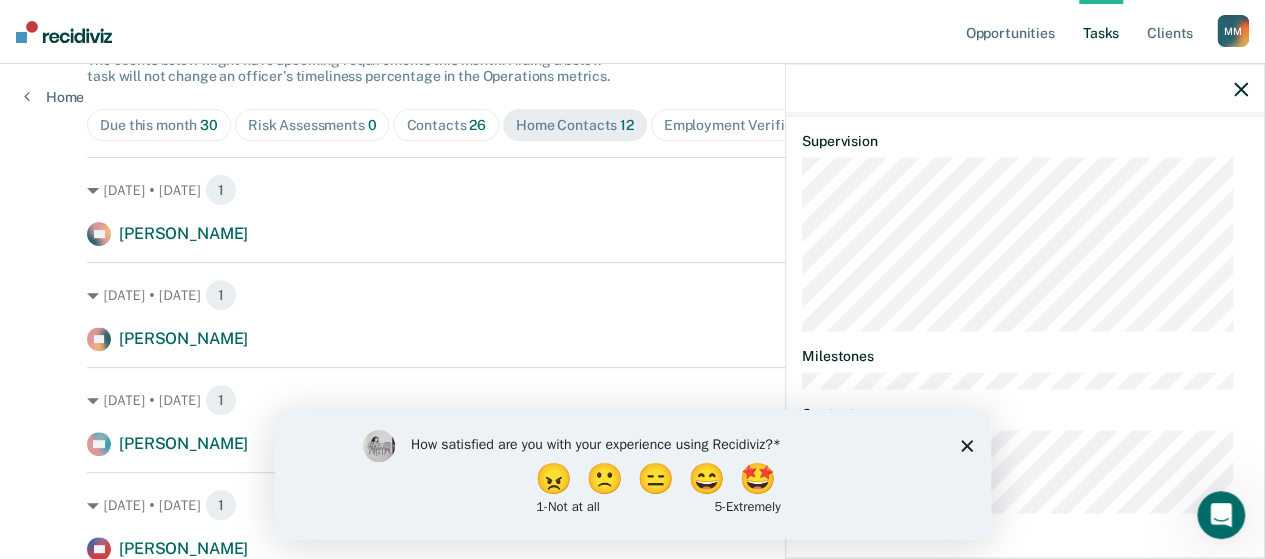 drag, startPoint x: 969, startPoint y: 441, endPoint x: 984, endPoint y: 438, distance: 15.297058 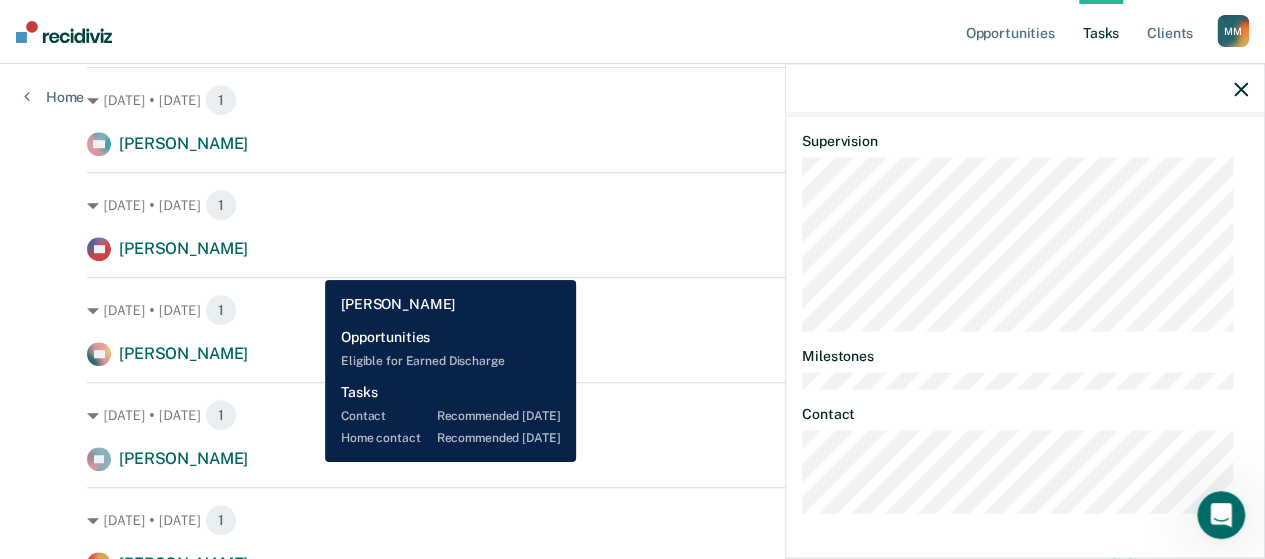 scroll, scrollTop: 400, scrollLeft: 0, axis: vertical 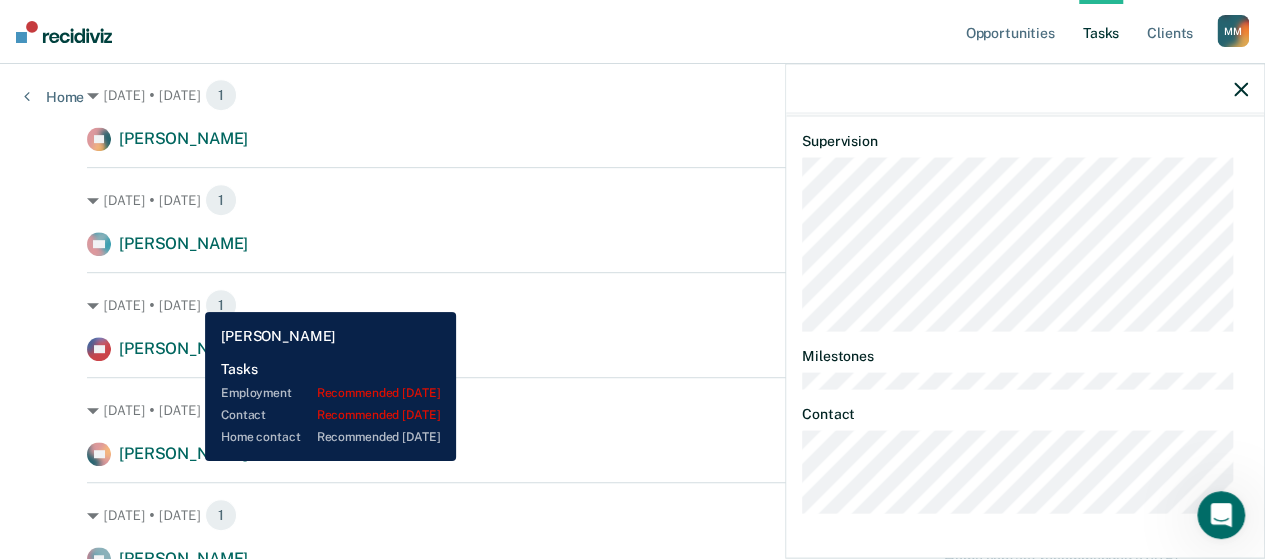 drag, startPoint x: 190, startPoint y: 461, endPoint x: 214, endPoint y: 463, distance: 24.083189 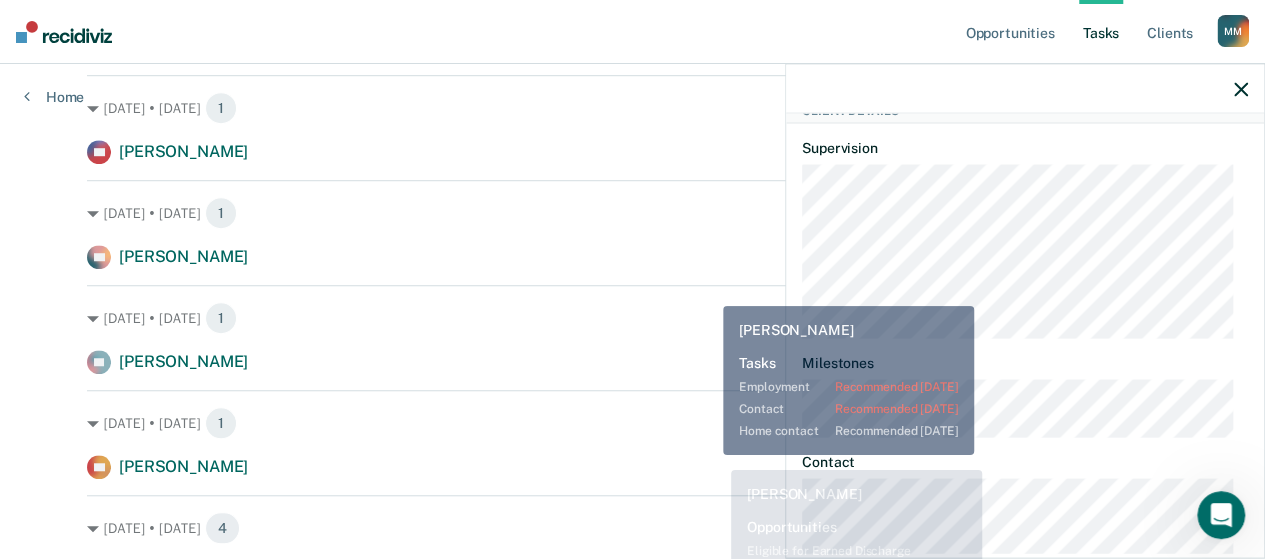 scroll, scrollTop: 600, scrollLeft: 0, axis: vertical 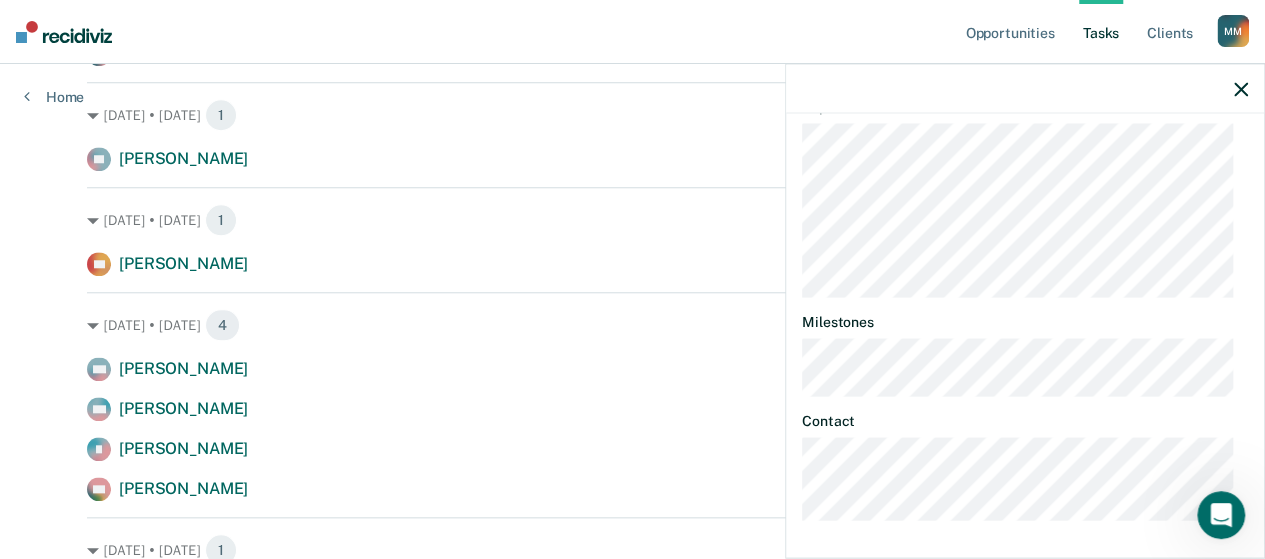 click at bounding box center (1025, 89) 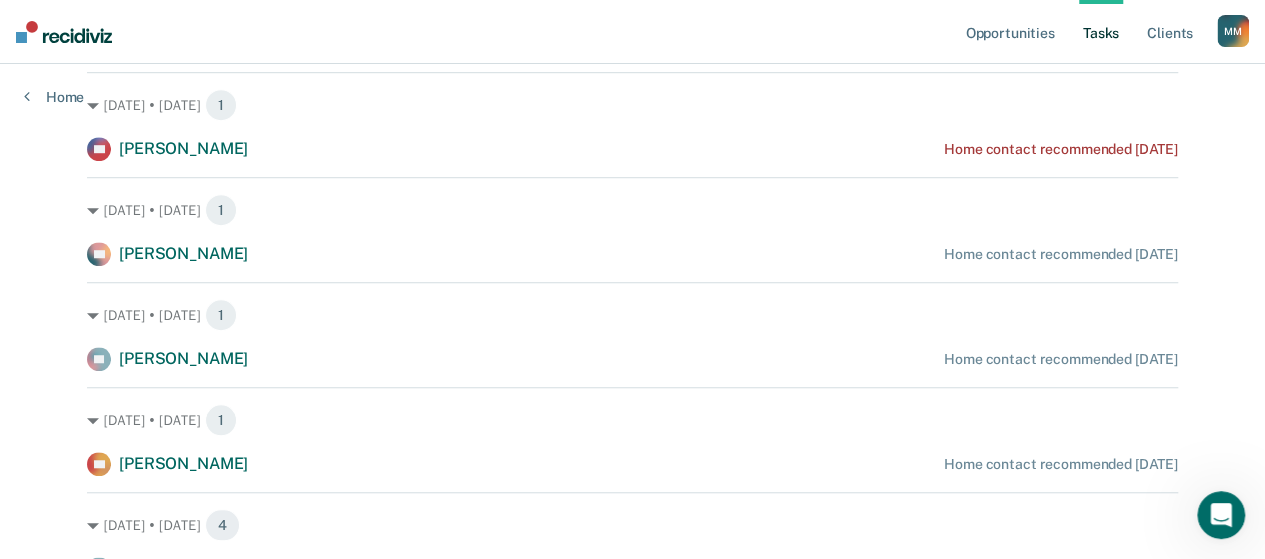 scroll, scrollTop: 700, scrollLeft: 0, axis: vertical 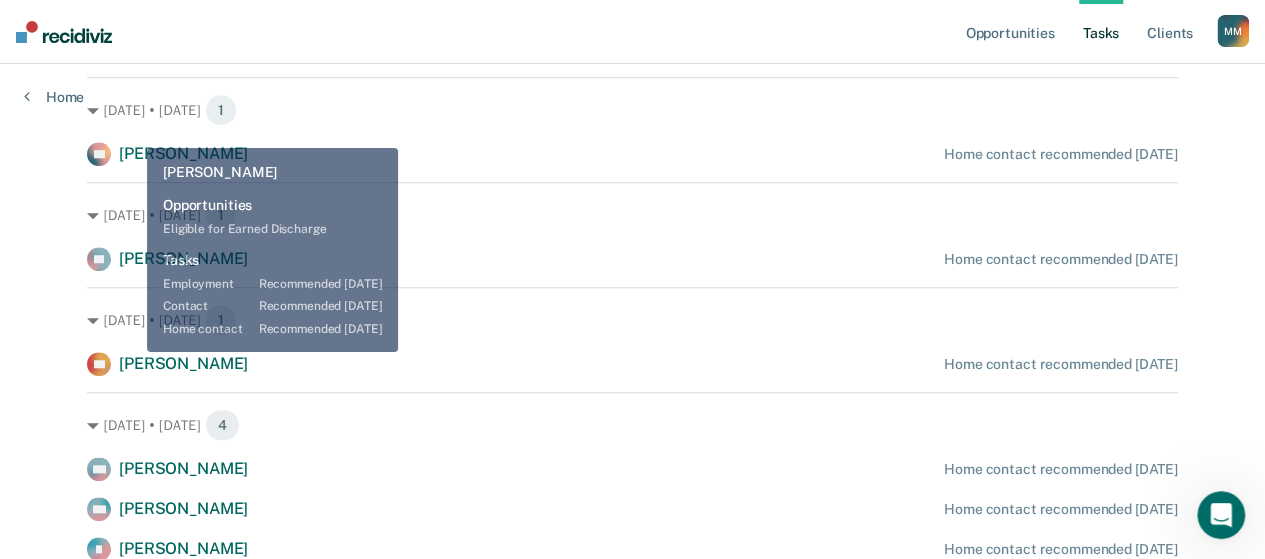 click on "[PERSON_NAME]" at bounding box center [183, 363] 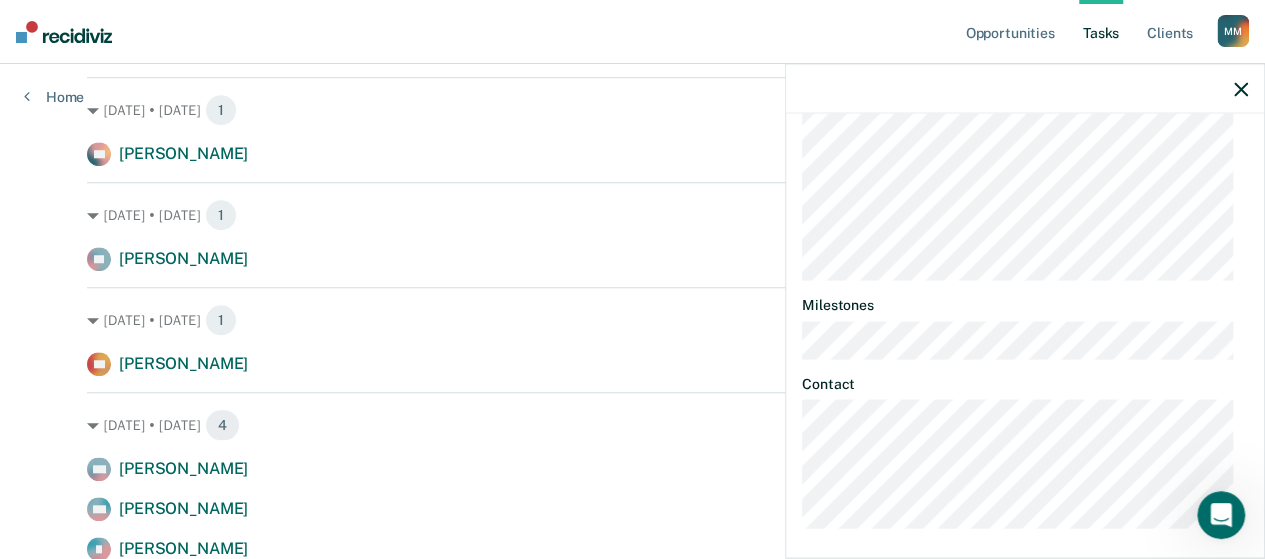 scroll, scrollTop: 1222, scrollLeft: 0, axis: vertical 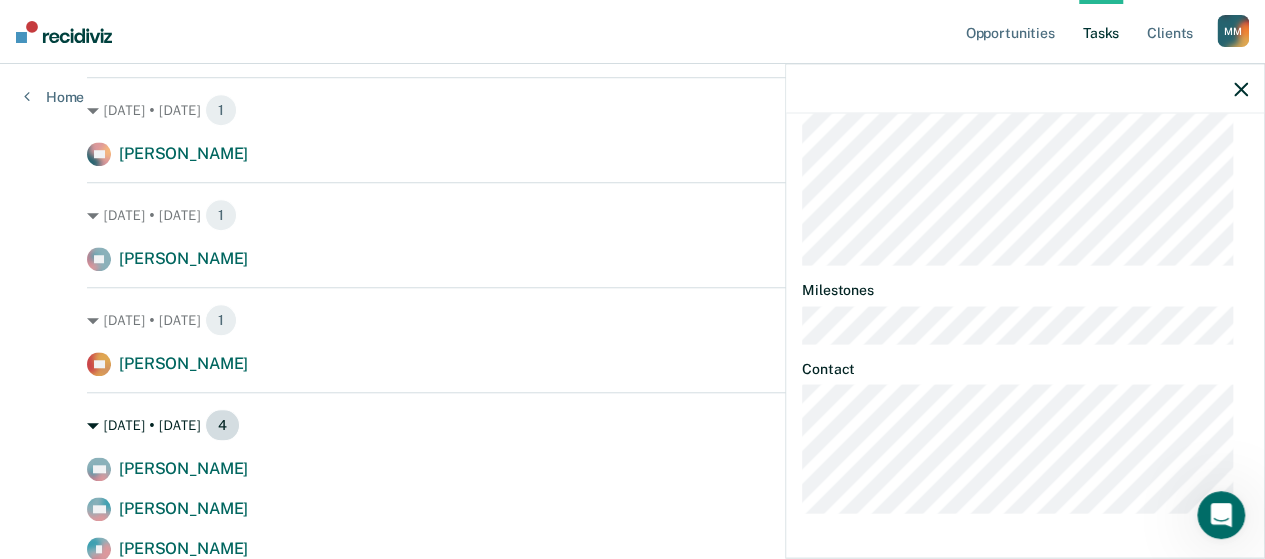 click on "[DATE] • [DATE]   4" at bounding box center (632, 425) 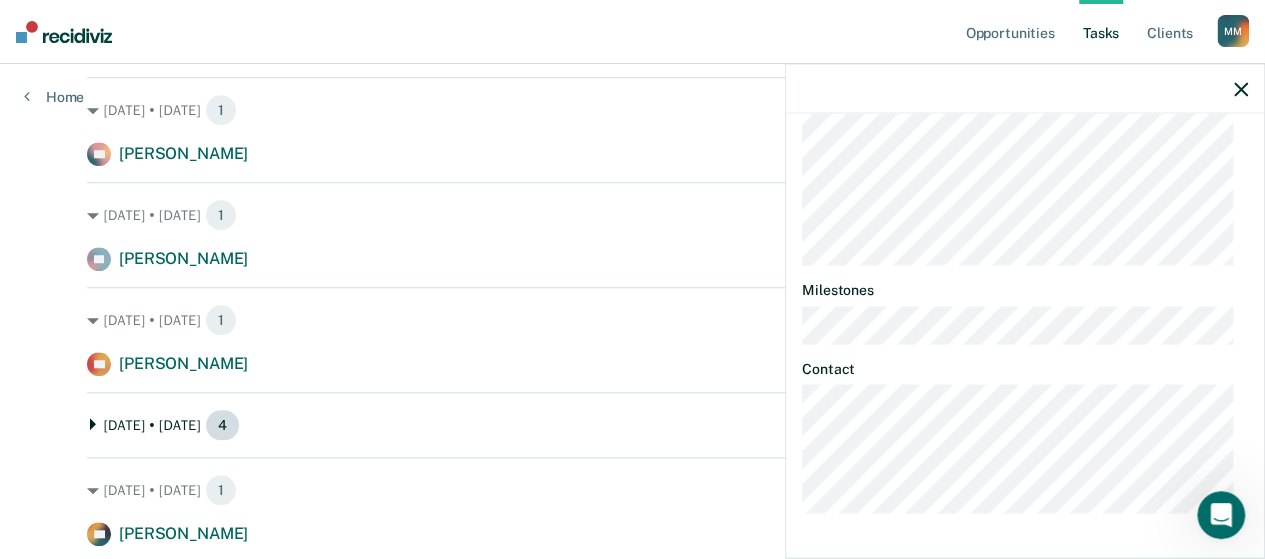 click on "[DATE] • [DATE]   4" at bounding box center [632, 425] 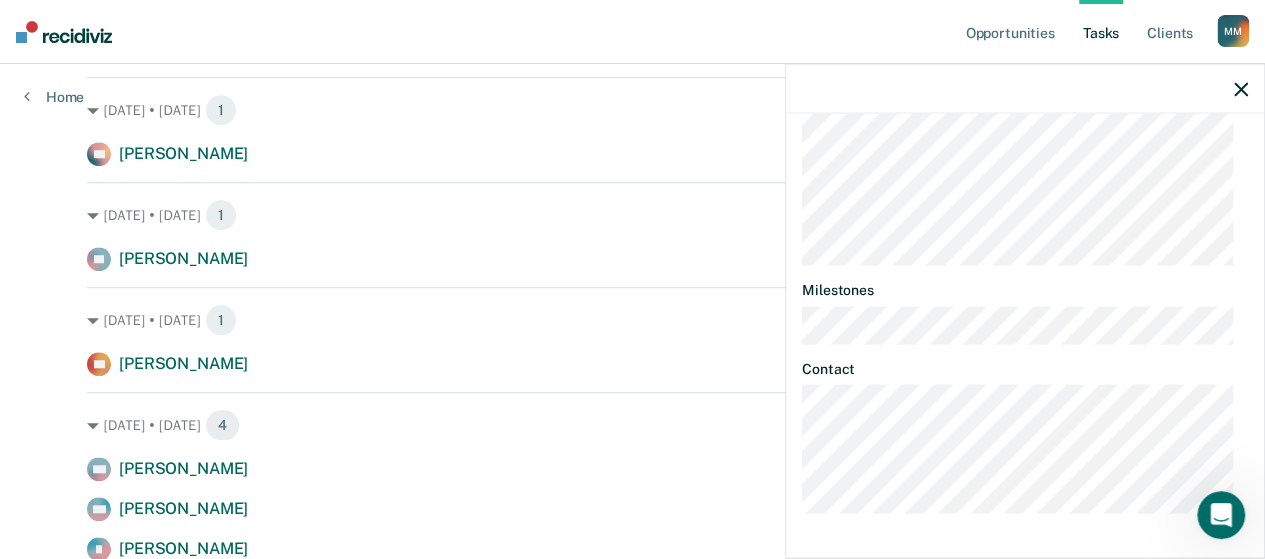 click 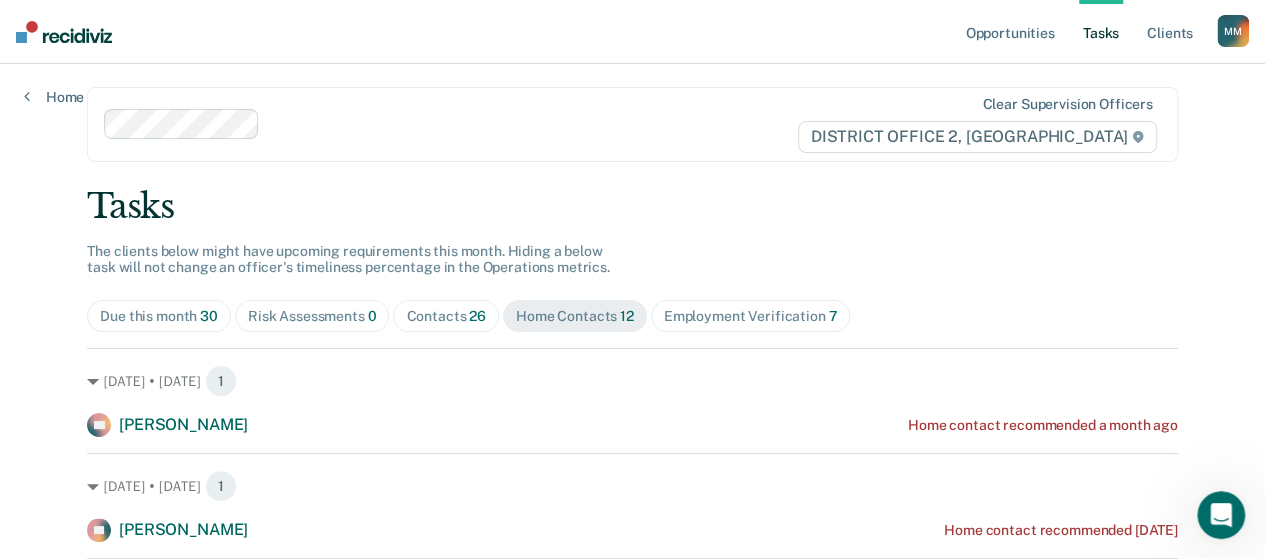 scroll, scrollTop: 0, scrollLeft: 0, axis: both 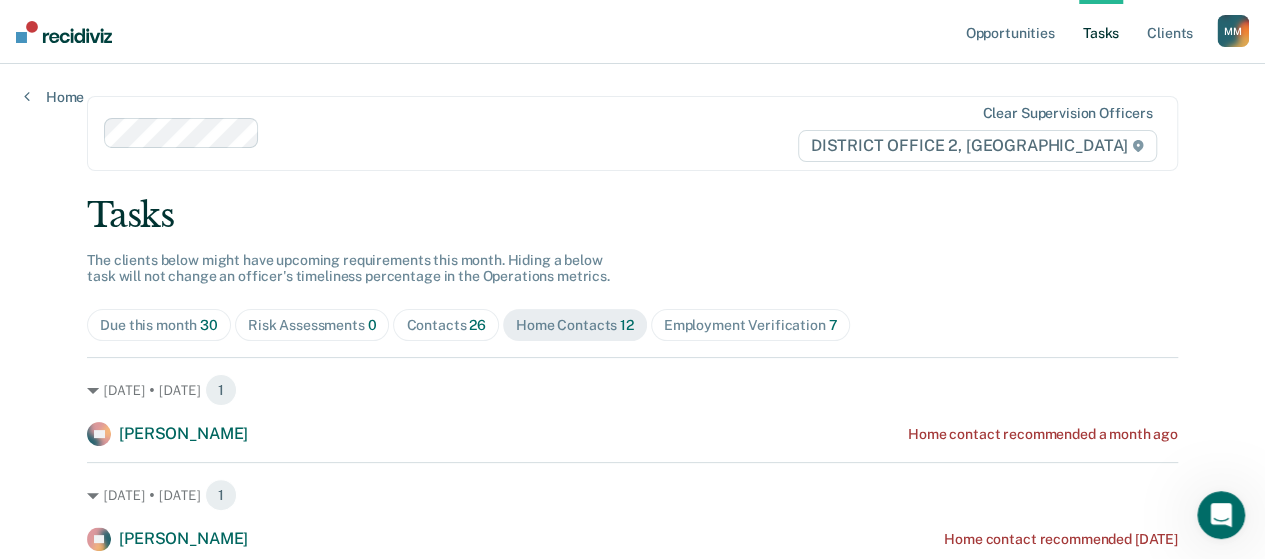 click on "Contacts   26" at bounding box center (446, 325) 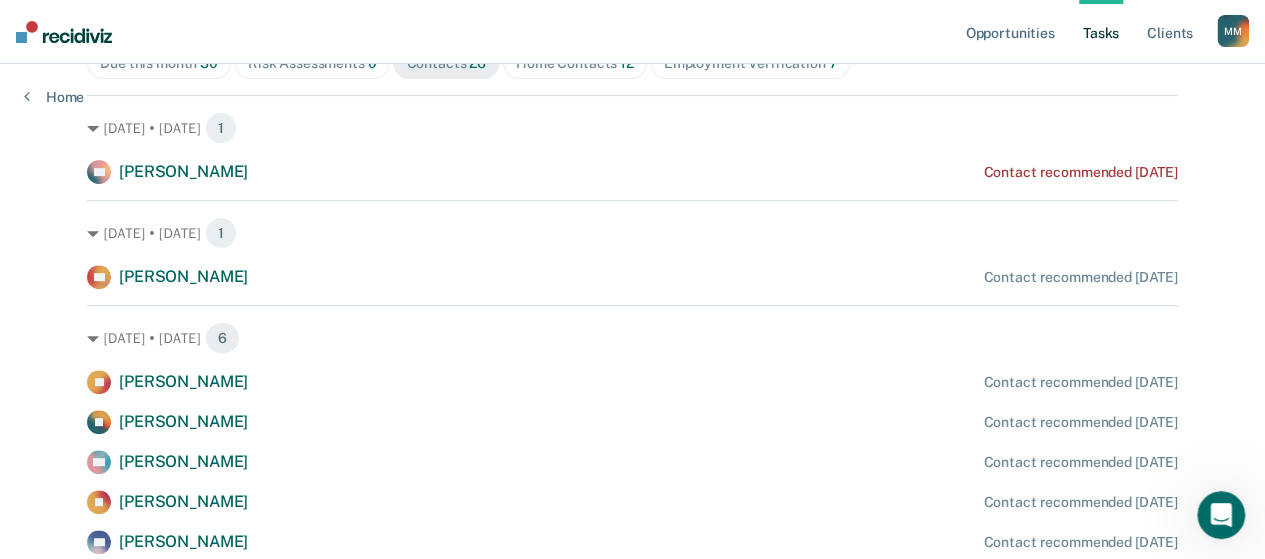 scroll, scrollTop: 100, scrollLeft: 0, axis: vertical 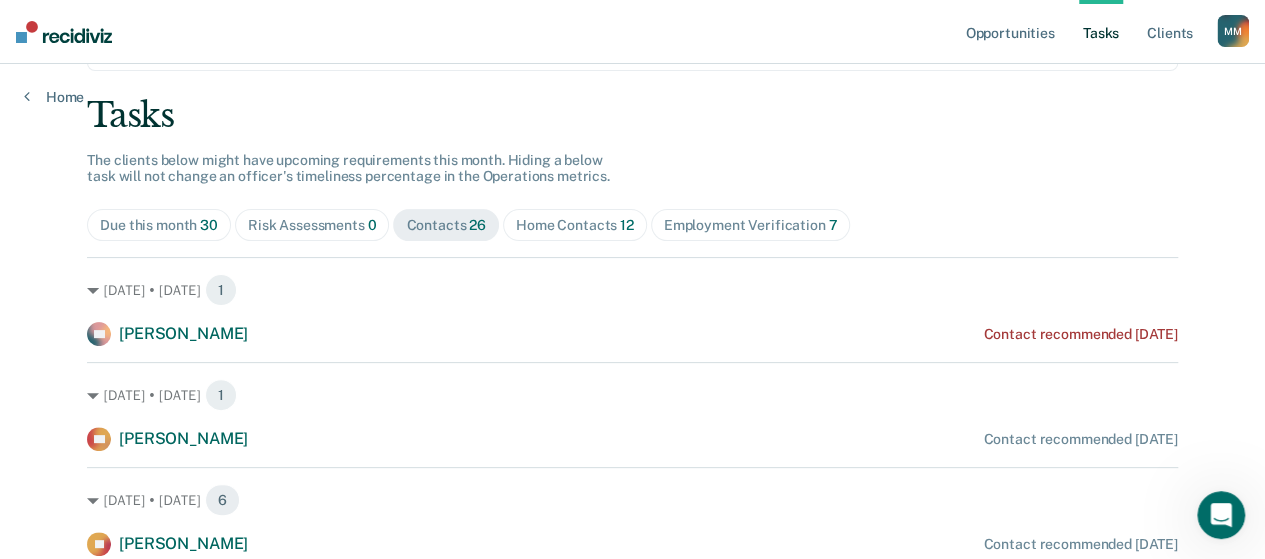 click on "Tasks" at bounding box center (1101, 32) 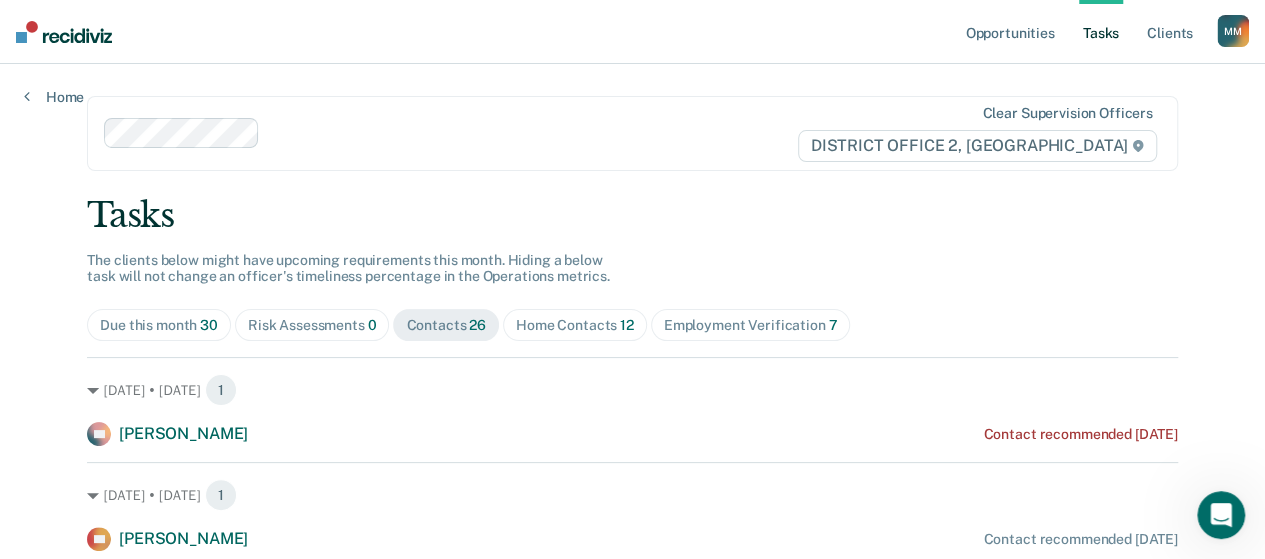 click on "Home Contacts   12" at bounding box center (575, 325) 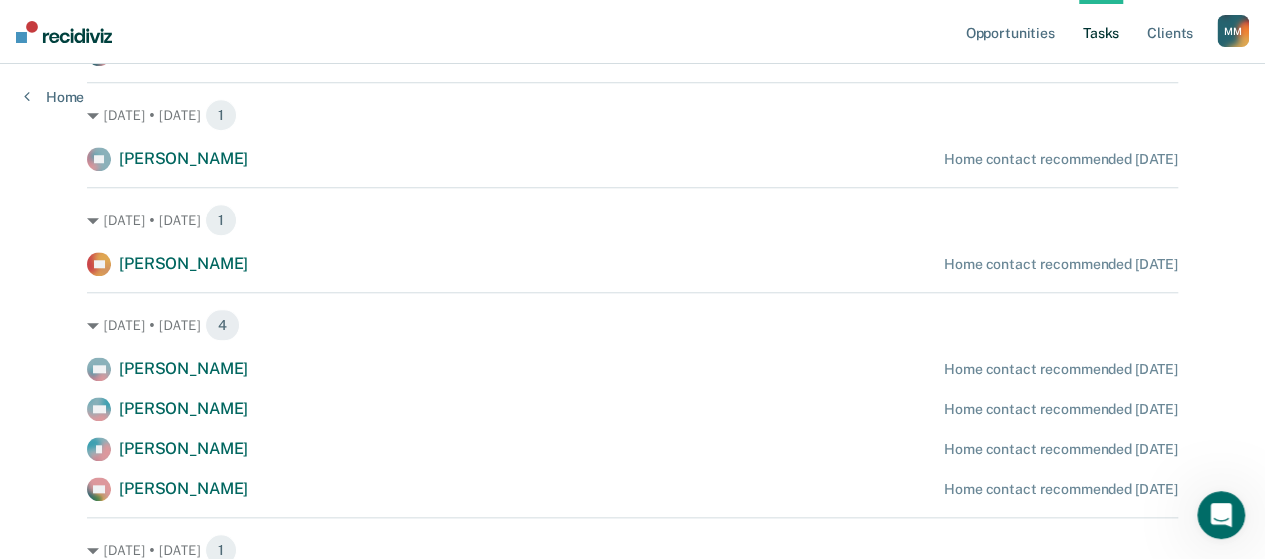 scroll, scrollTop: 900, scrollLeft: 0, axis: vertical 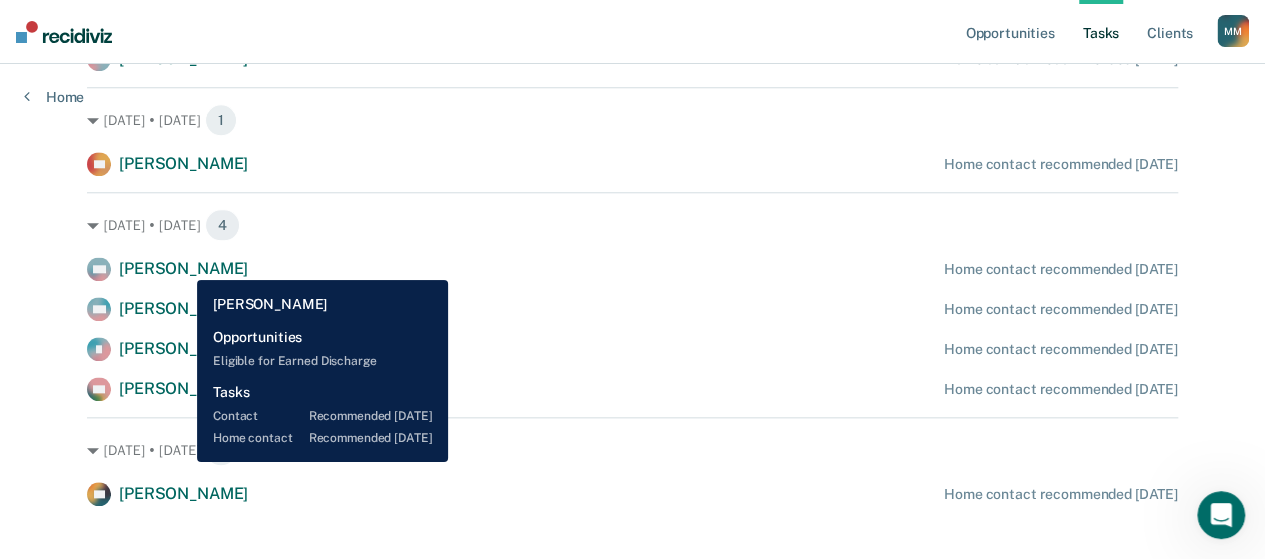 click on "[PERSON_NAME]" at bounding box center [183, 268] 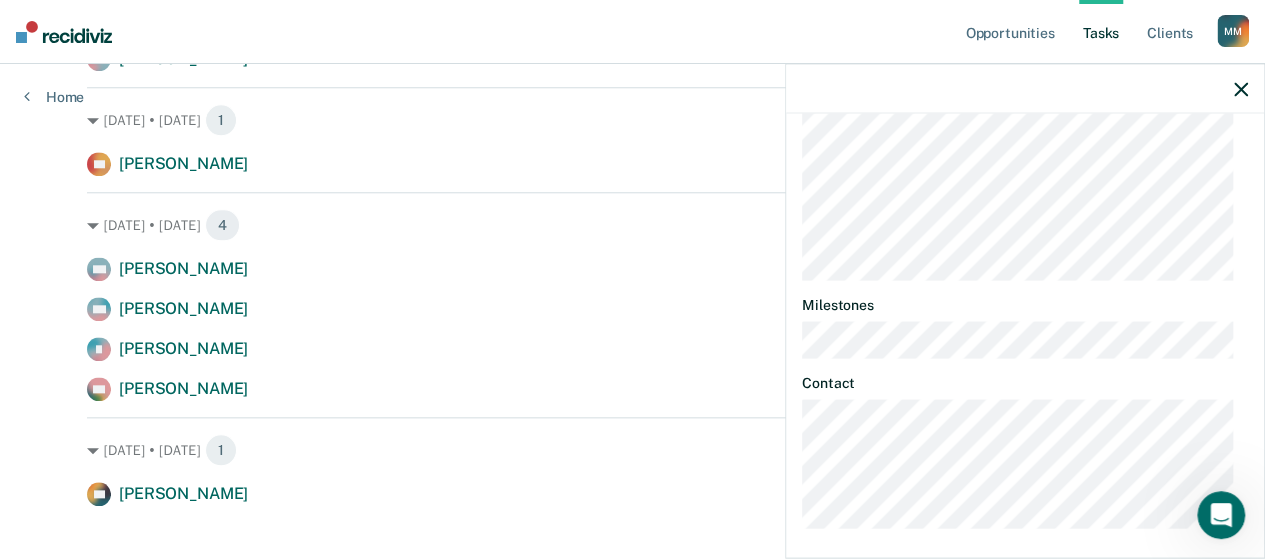 scroll, scrollTop: 968, scrollLeft: 0, axis: vertical 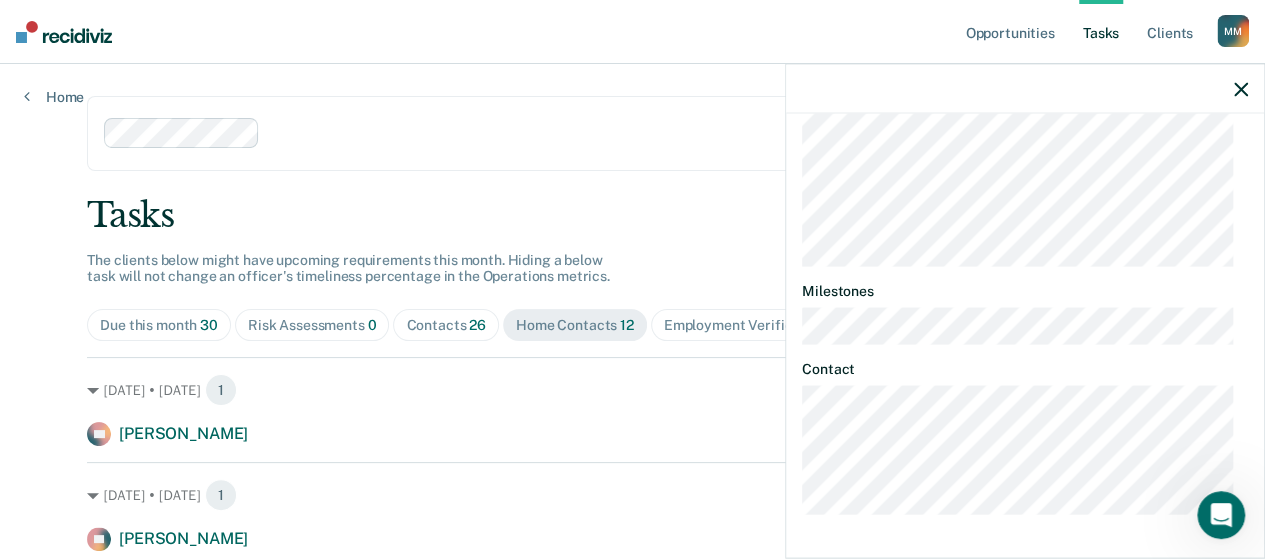 click on "26" at bounding box center [477, 325] 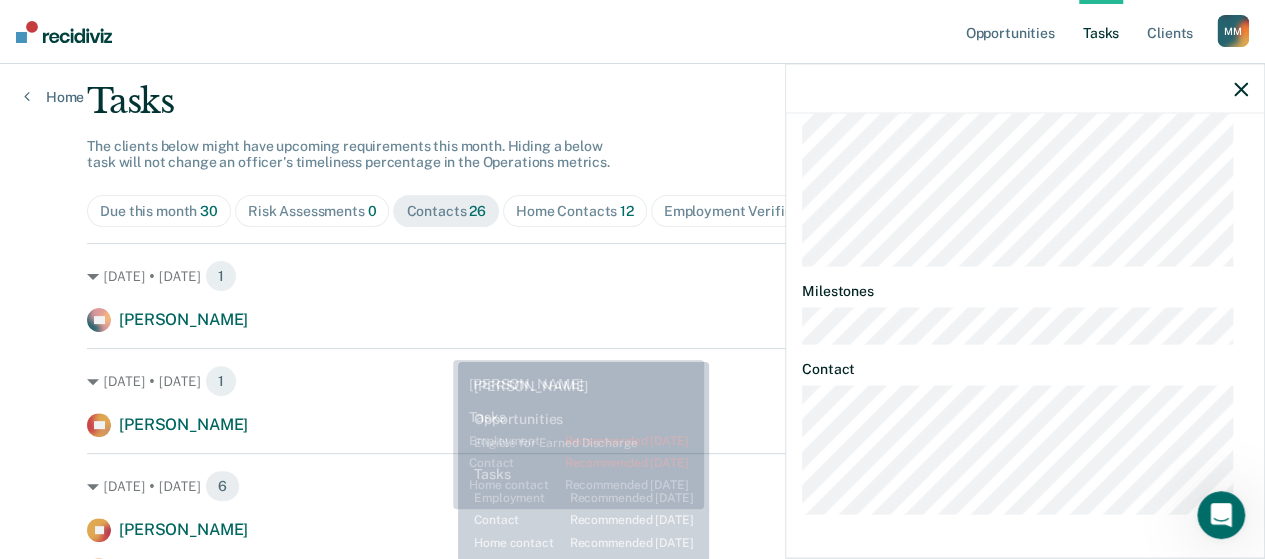scroll, scrollTop: 0, scrollLeft: 0, axis: both 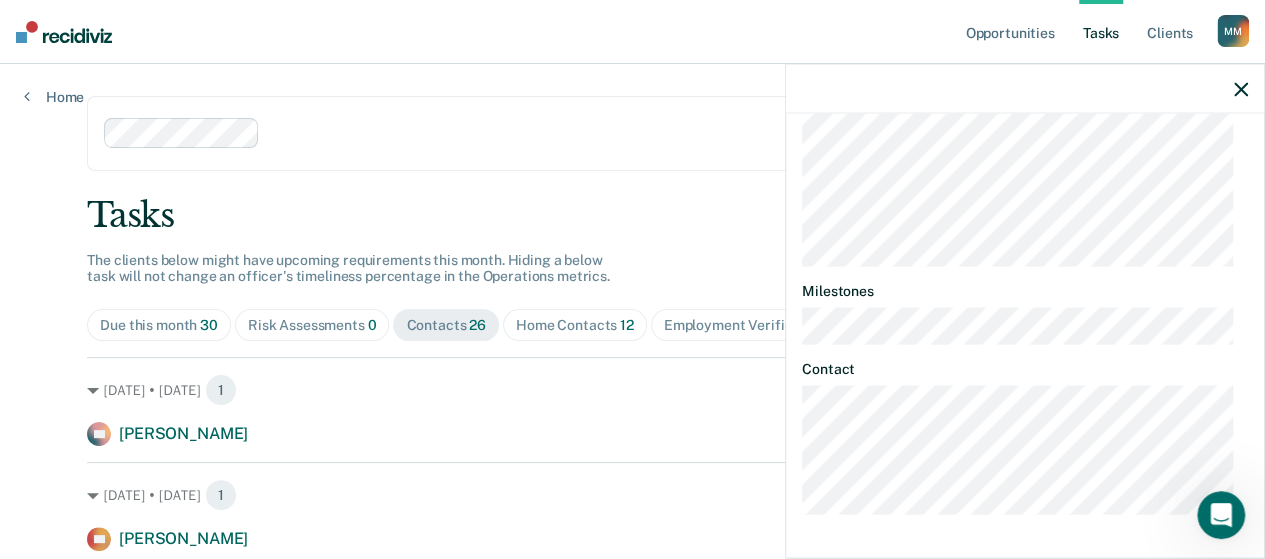 click at bounding box center (532, 133) 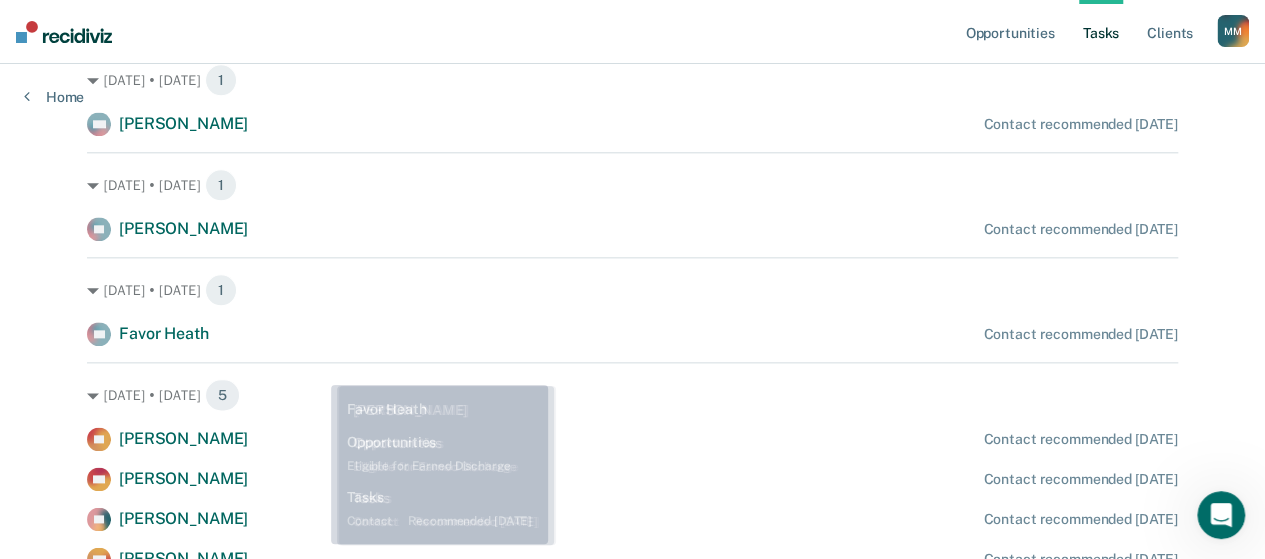 scroll, scrollTop: 1000, scrollLeft: 0, axis: vertical 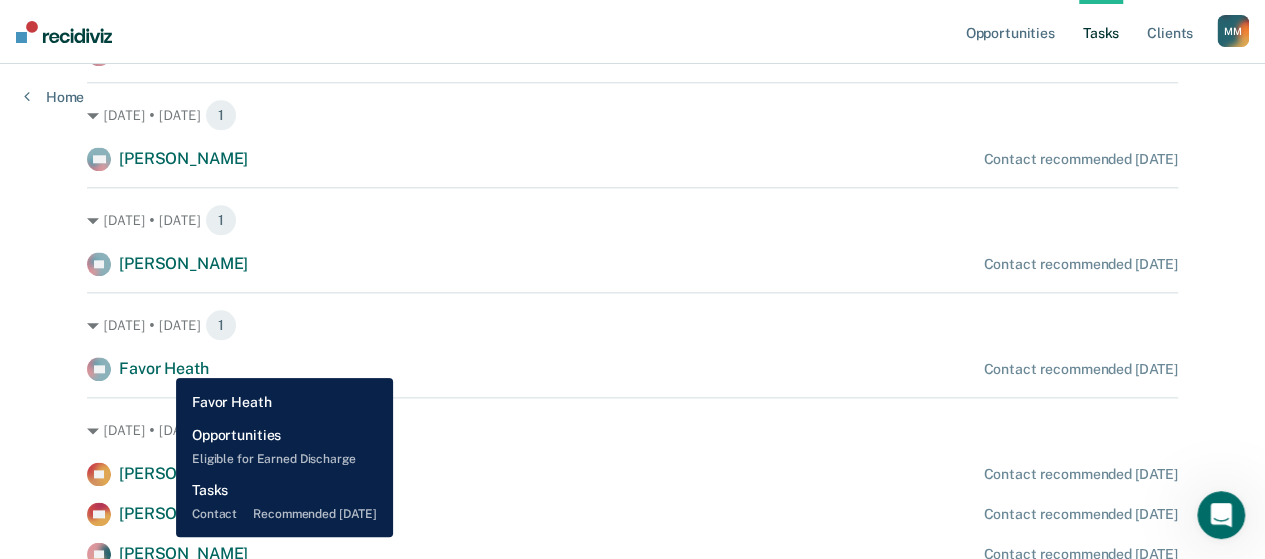 click on "Favor Heath" at bounding box center (163, 368) 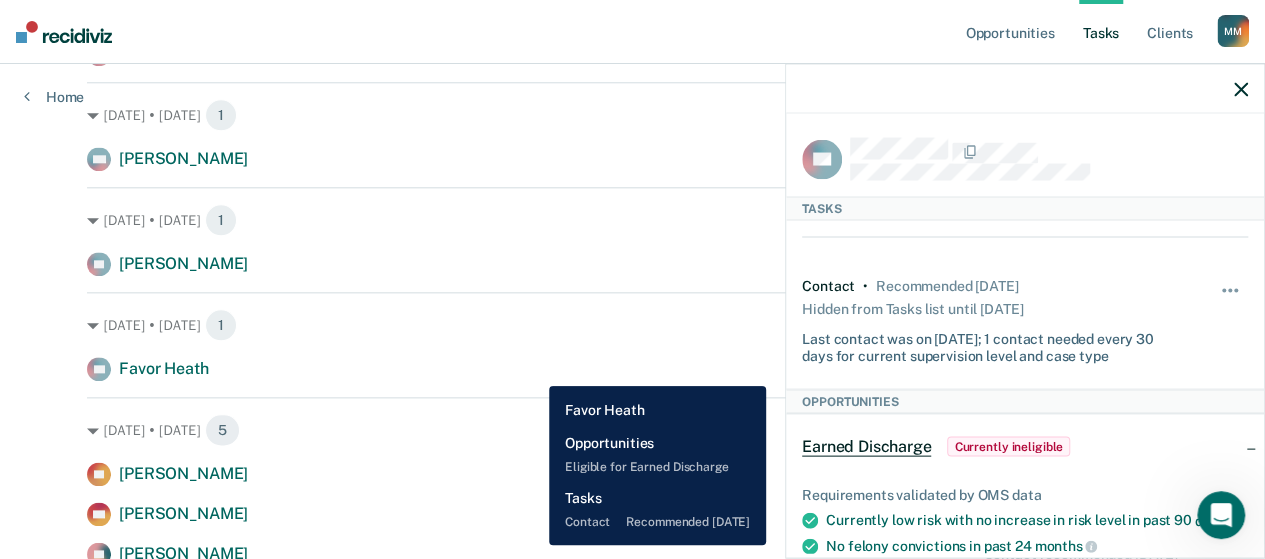click on "FH [PERSON_NAME] Contact recommended [DATE]" at bounding box center (632, 369) 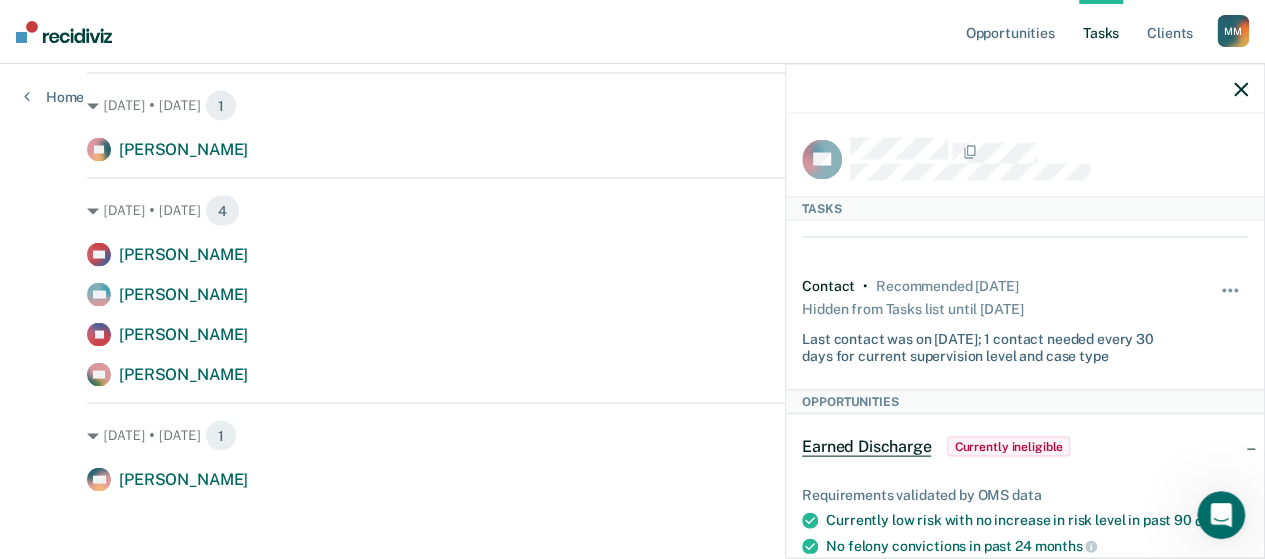 scroll, scrollTop: 1811, scrollLeft: 0, axis: vertical 